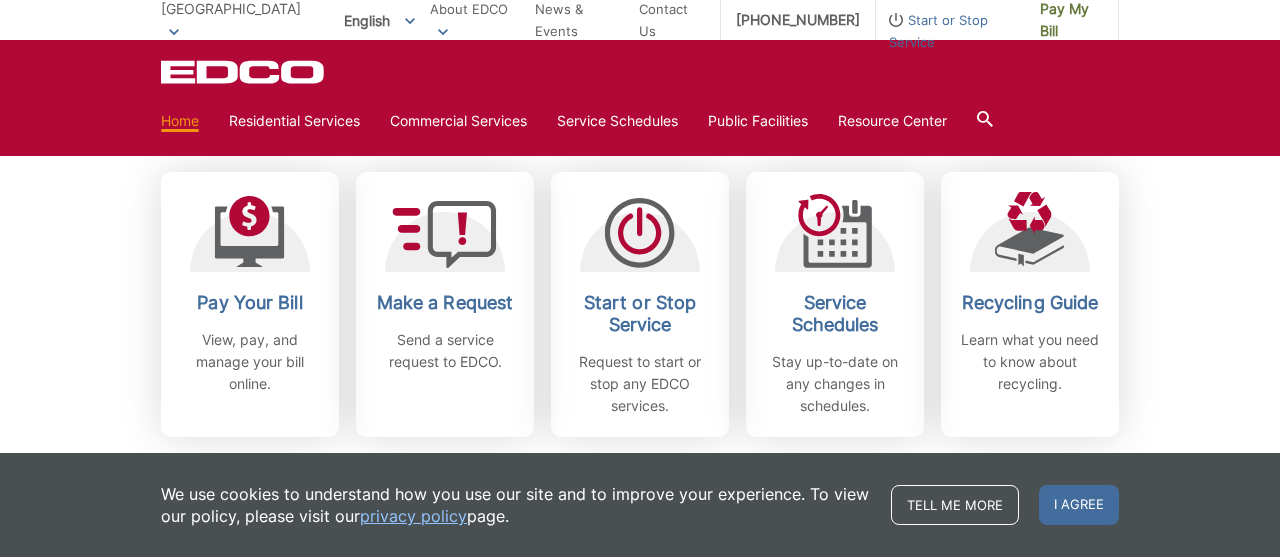 scroll, scrollTop: 624, scrollLeft: 0, axis: vertical 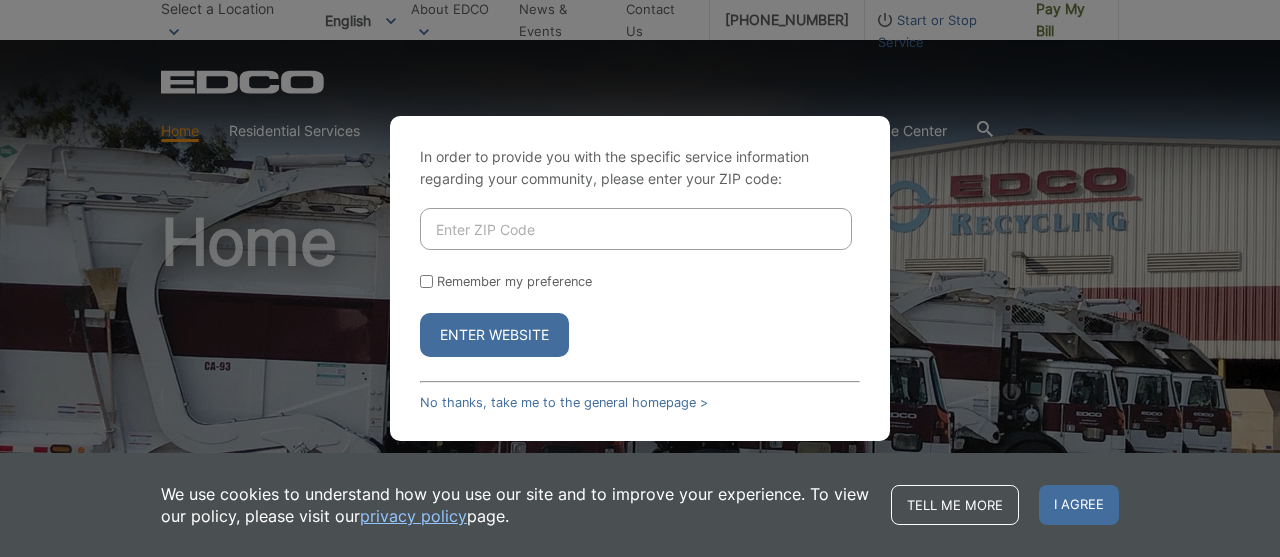 click on "In order to provide you with the specific service information regarding your community, please enter your ZIP code:
Remember my preference
Enter Website
No thanks, take me to the general homepage >
In order to provide you with the specific service information regarding your community, please select a region:
Remember my preference
Enter Website
No thanks, take me to the general homepage >
In order to provide you with the specific service information regarding your community, please enter your address:
Go
Remember my preference" at bounding box center [640, 278] 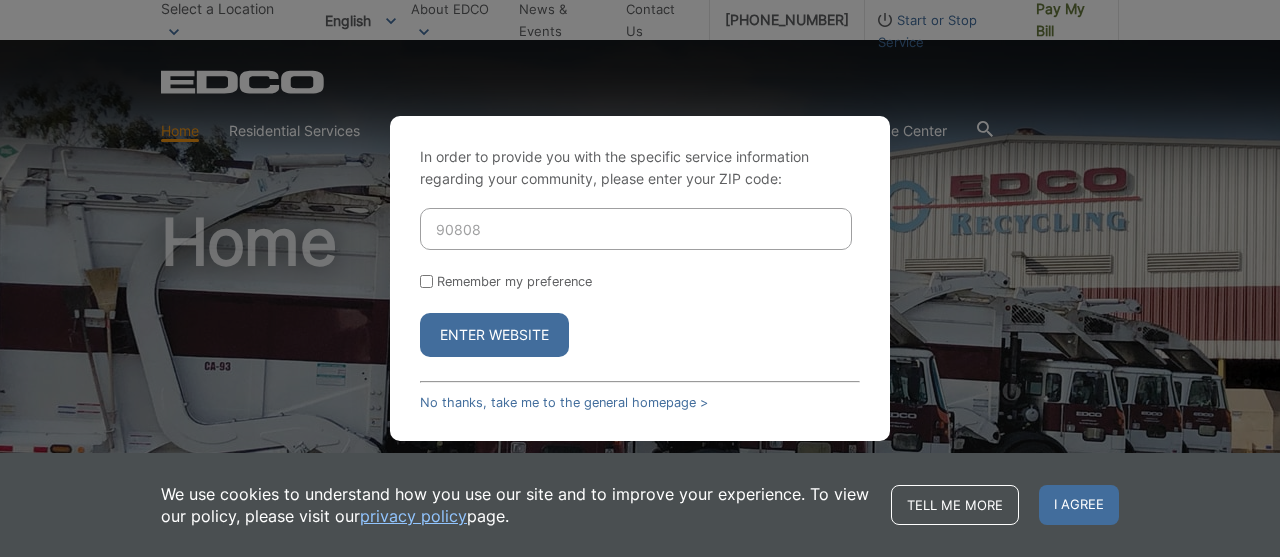 type on "90808" 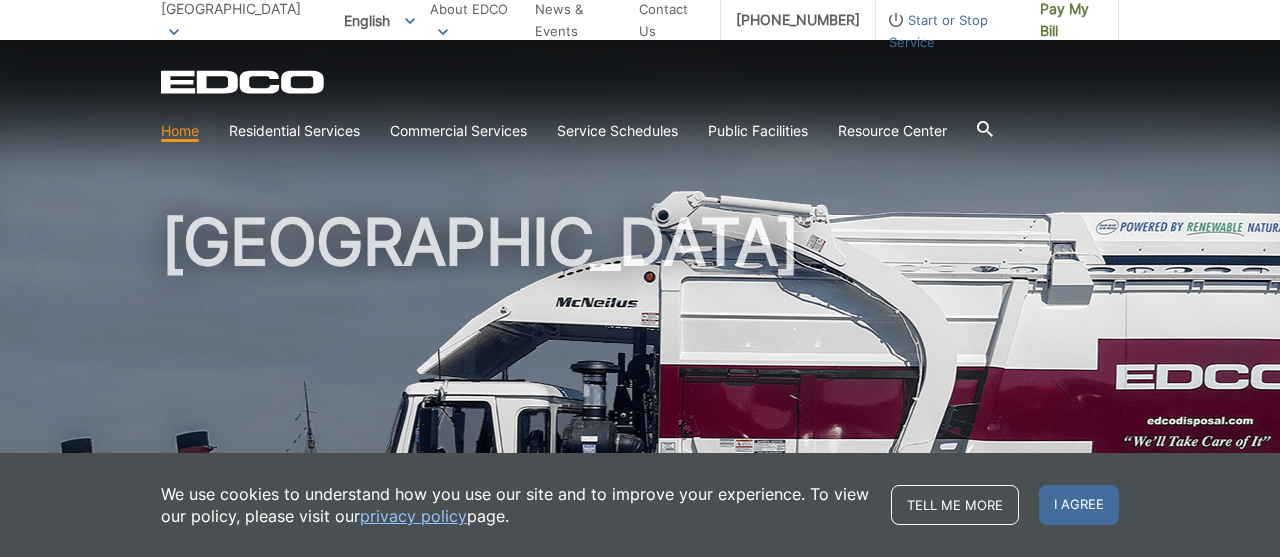 scroll, scrollTop: 312, scrollLeft: 0, axis: vertical 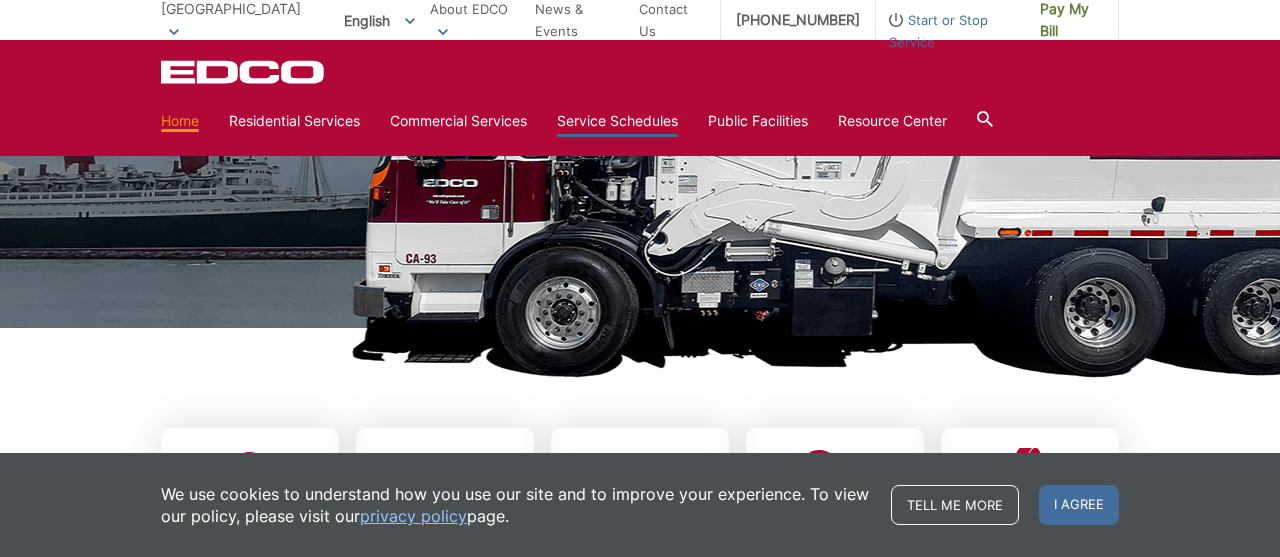 click on "Service Schedules" at bounding box center (617, 121) 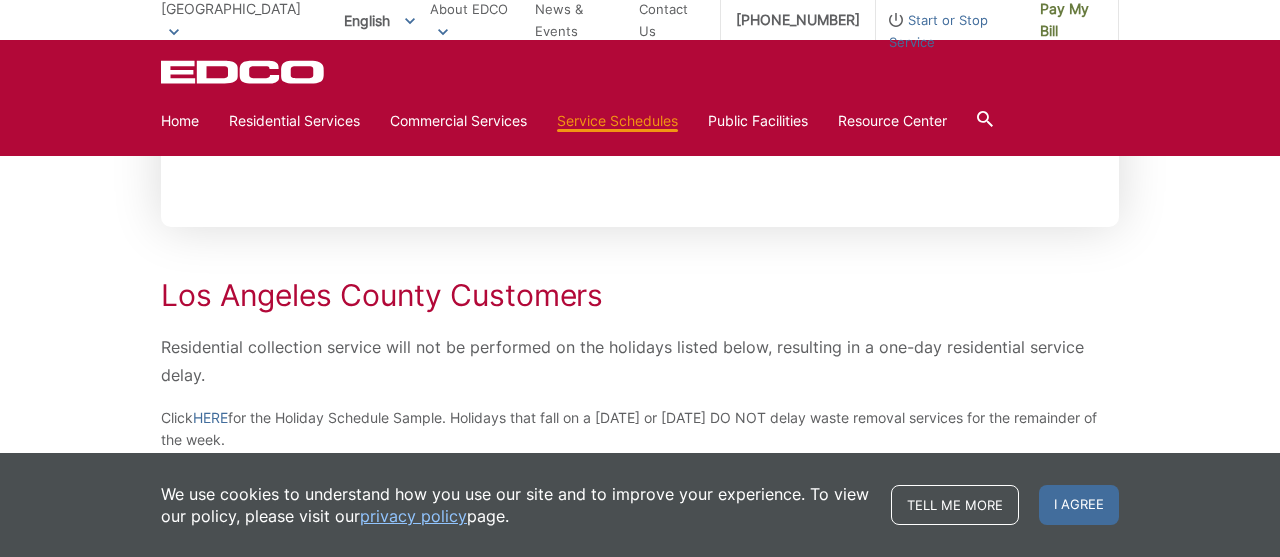scroll, scrollTop: 624, scrollLeft: 0, axis: vertical 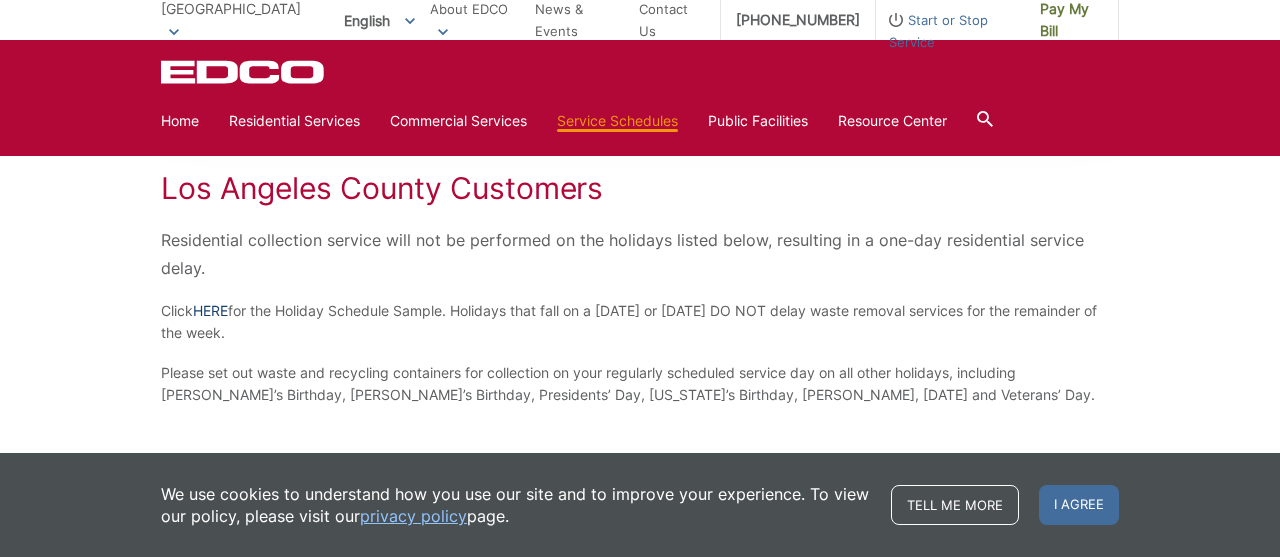 click on "HERE" at bounding box center [210, 311] 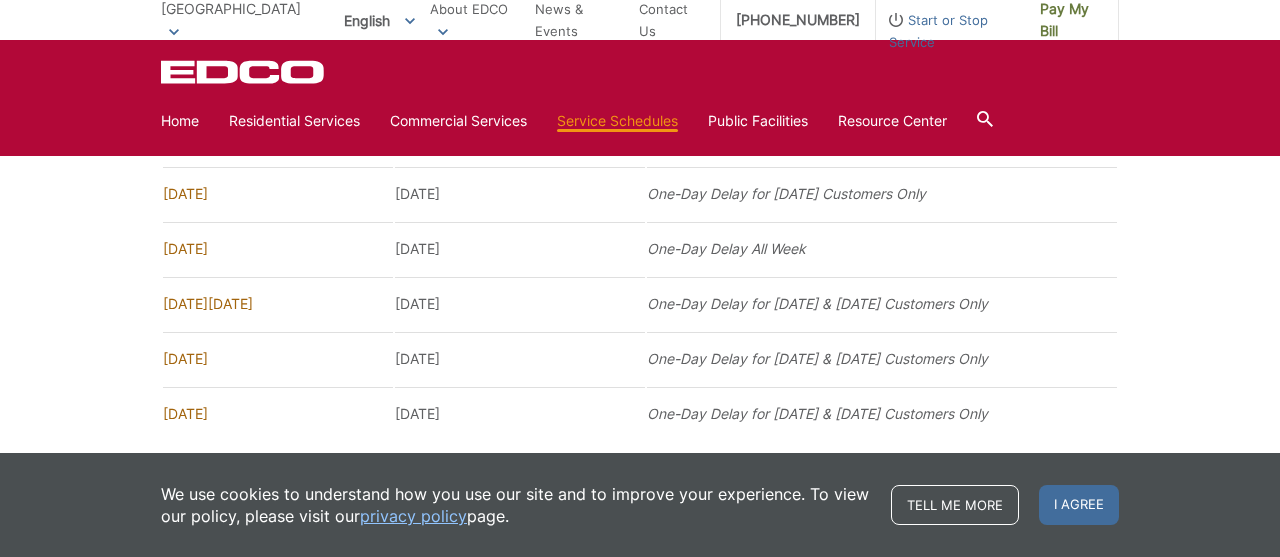 click on "Service Schedules
Collection Day Lookup
Please enter your address below to find your service schedule:
1791 York View Cir, Vista, CA, 92084 1785 York View Cir, Vista, CA, 92084 1784 York View Cir, Vista, CA, 92084 1778 York View Cir, Vista, CA, 92084 1777 York View Cir, Vista, CA, 92084
Lookup
*For Residential customers only.
Los Angeles County Customers
Residential collection service will not be performed on the holidays listed below, resulting in a one-day residential service delay.
Click  HERE  for the Holiday Schedule Sample. Holidays that fall on a Saturday or Sunday DO NOT delay waste removal services for the remainder of the week." at bounding box center (640, -480) 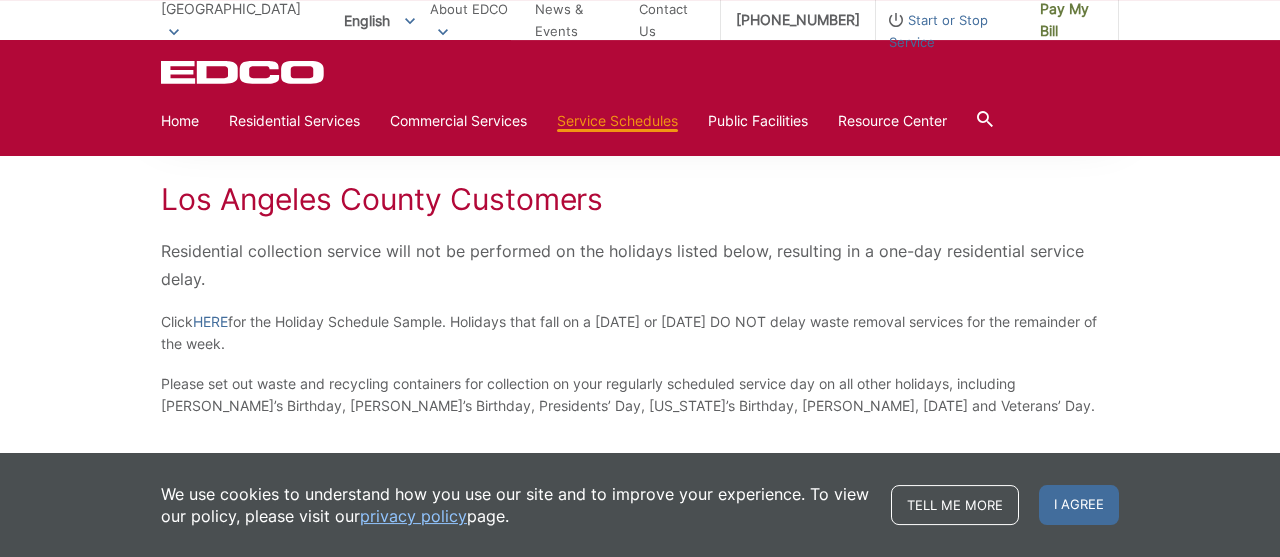 scroll, scrollTop: 294, scrollLeft: 0, axis: vertical 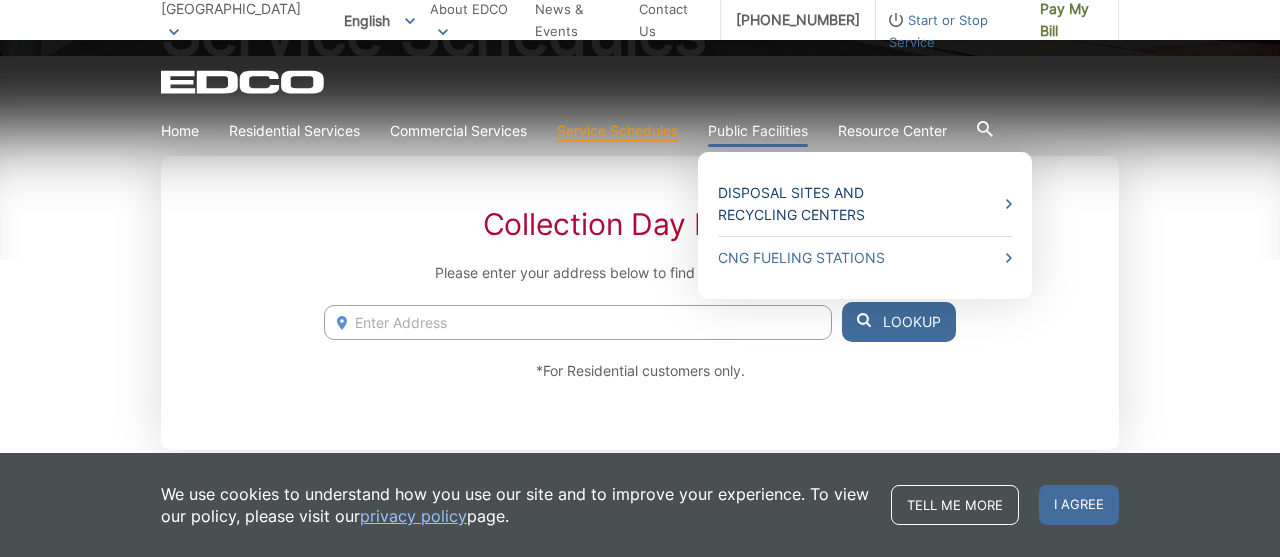 click on "Disposal Sites and Recycling Centers" at bounding box center [865, 204] 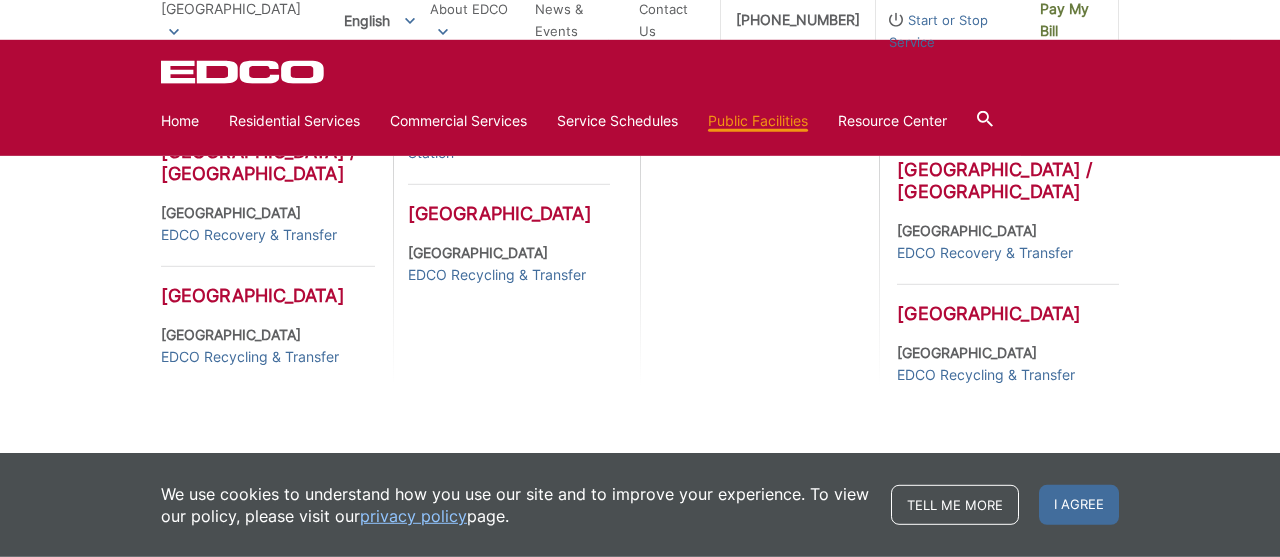 scroll, scrollTop: 1102, scrollLeft: 0, axis: vertical 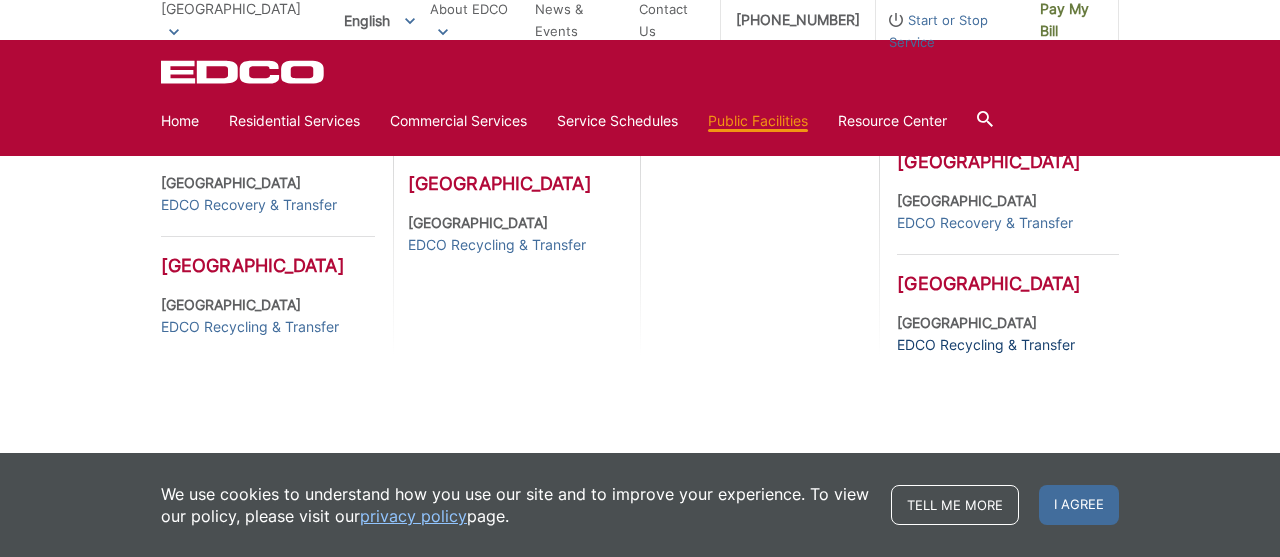 click on "EDCO Recycling & Transfer" at bounding box center (986, 345) 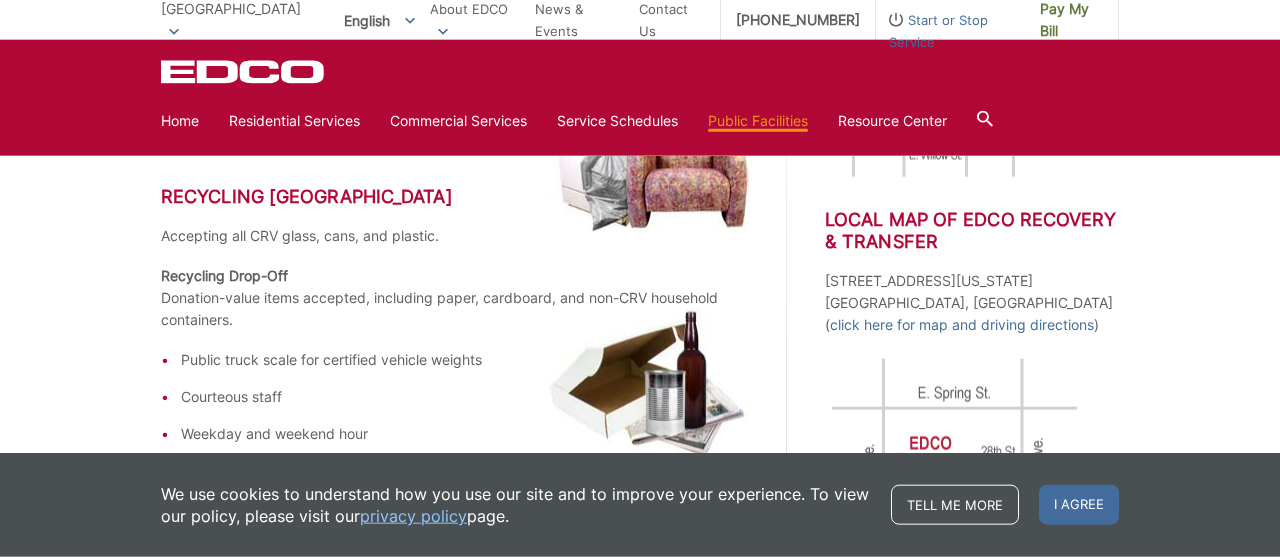 scroll, scrollTop: 624, scrollLeft: 0, axis: vertical 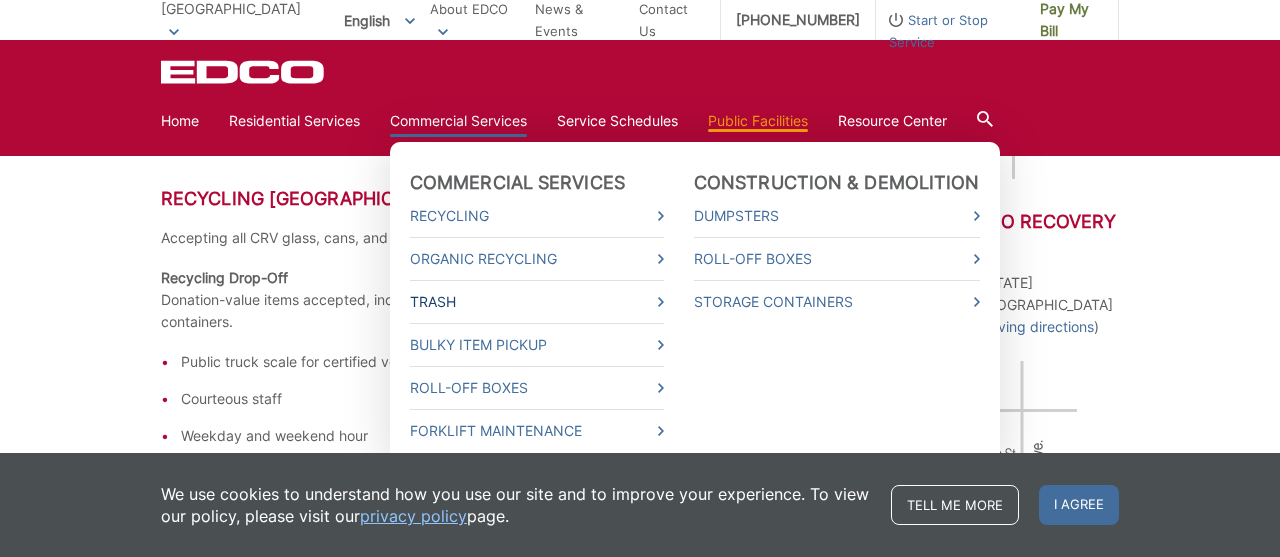 click on "Trash" at bounding box center (537, 302) 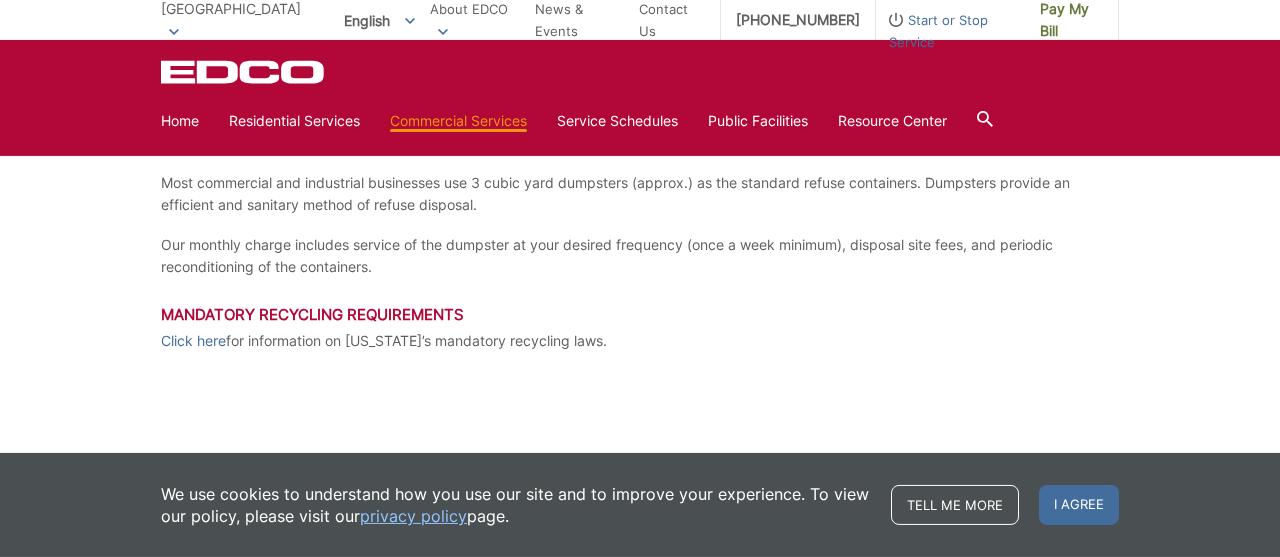 scroll, scrollTop: 486, scrollLeft: 0, axis: vertical 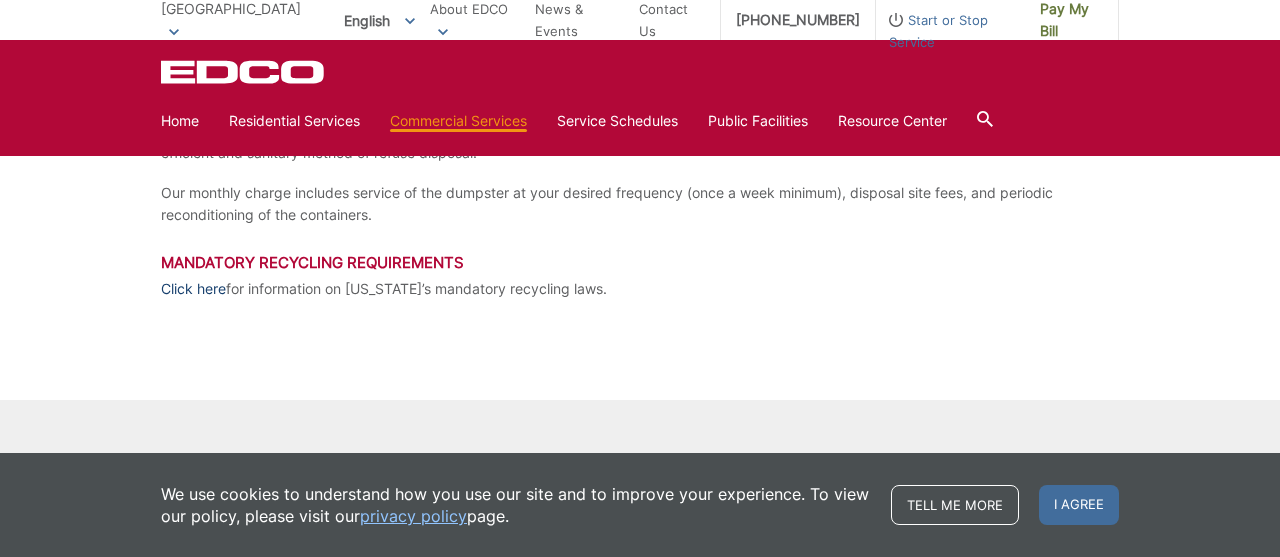 click on "Click here" at bounding box center (193, 289) 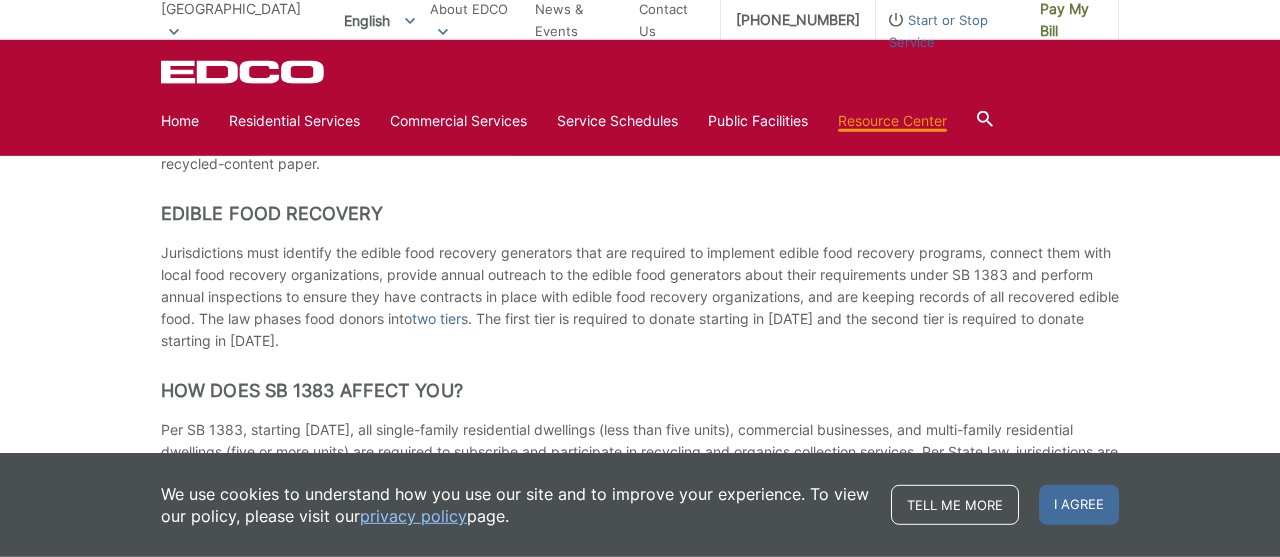 scroll, scrollTop: 1664, scrollLeft: 0, axis: vertical 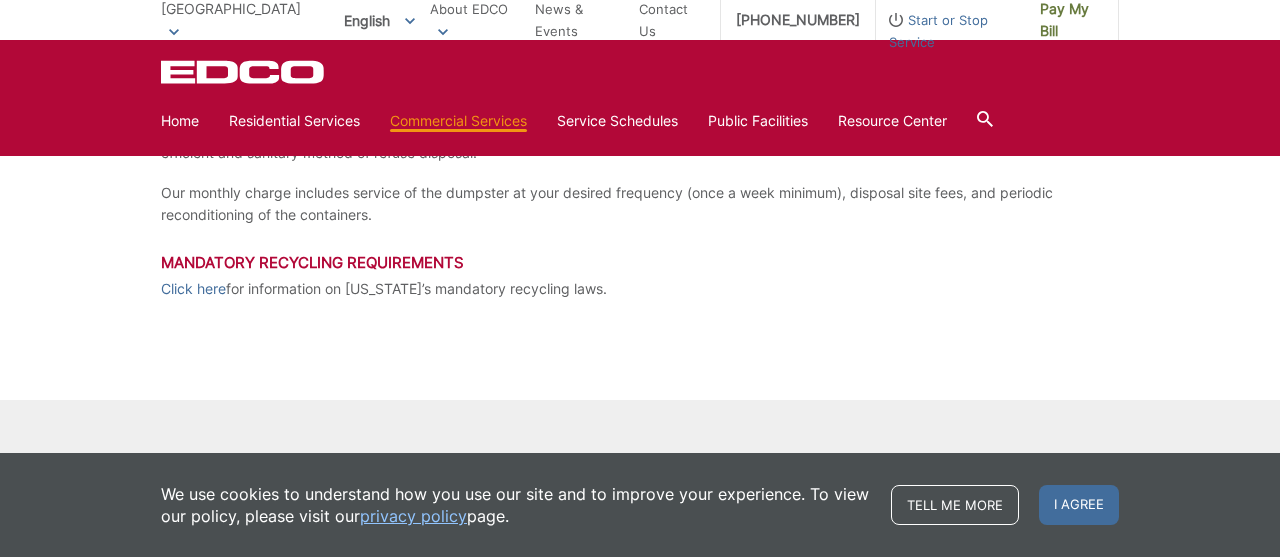 click on "Home
Residential Services
Curbside Pickup No services offered
Dumpster Service
Temporary Dumpster
Apartments & Condos
Recycling
Organic Recycling
Trash
Bulky Item Pickup
Commercial Services
Commercial Services
Recycling
Organic Recycling
Trash
Bulky Item Pickup
Roll-Off Boxes
Forklift Maintenance
Construction & Demolition
Dumpsters
Roll-Off Boxes
Storage Containers
Service Schedules
Public Facilities
Disposal Sites and Recycling Centers
CNG Fueling Stations
Resource Center" at bounding box center [640, 121] 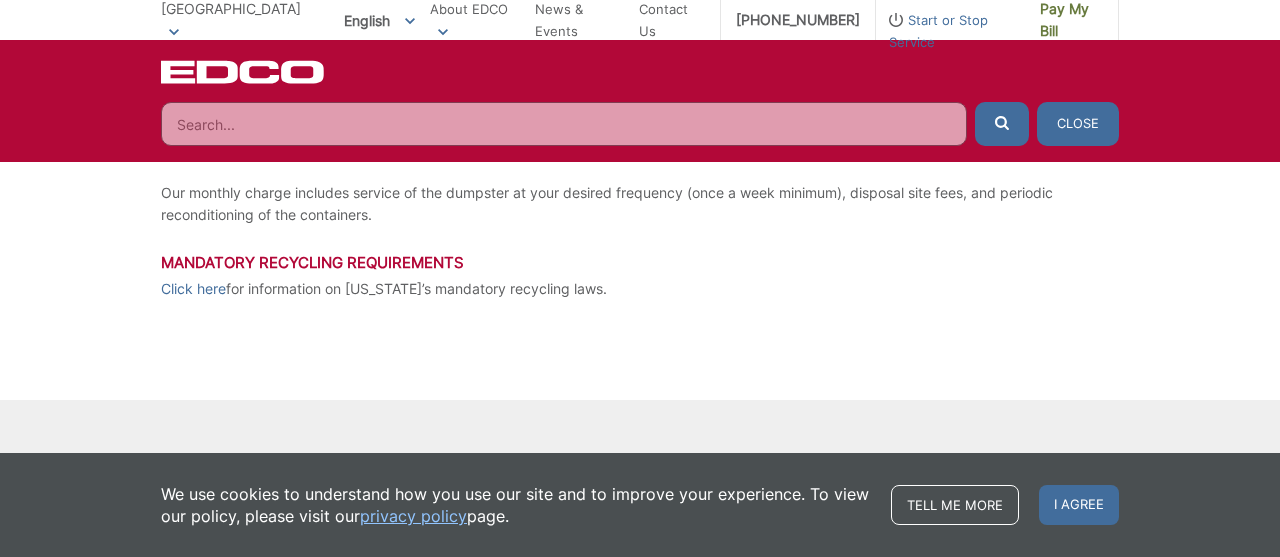 click at bounding box center [564, 124] 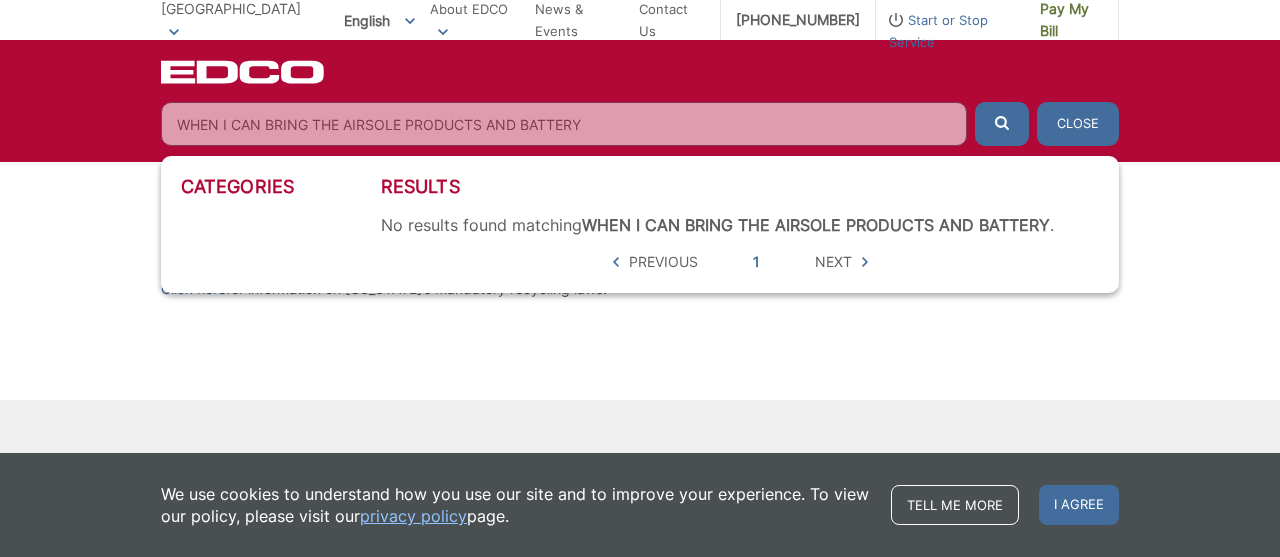 type on "WHEN I CAN BRING THE AIRSOLE PRODUCTS AND BATTERY" 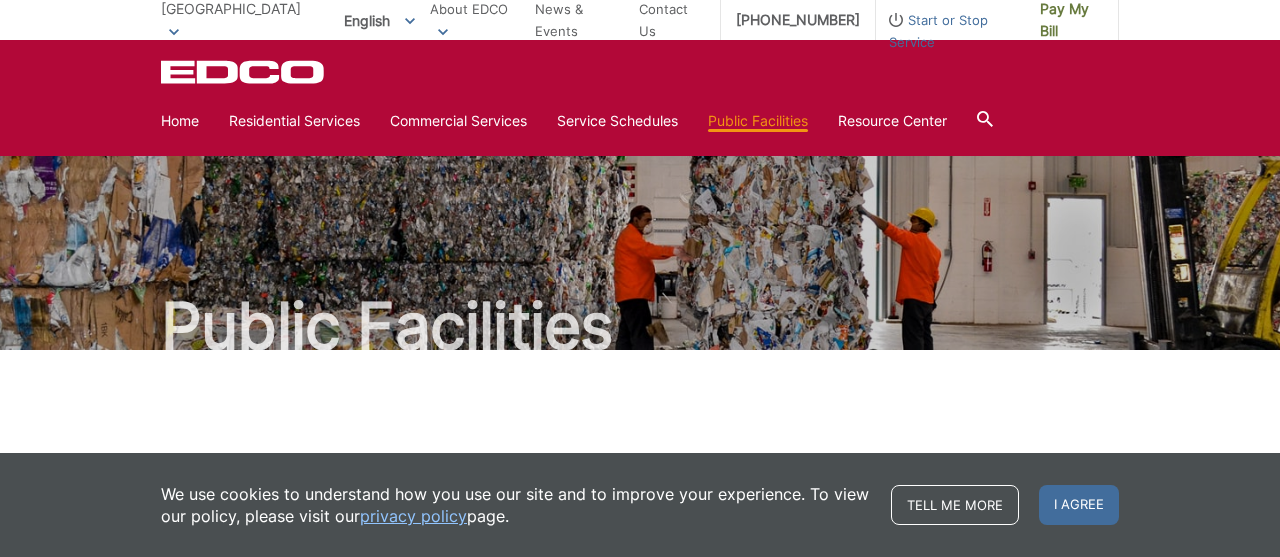 scroll, scrollTop: 624, scrollLeft: 0, axis: vertical 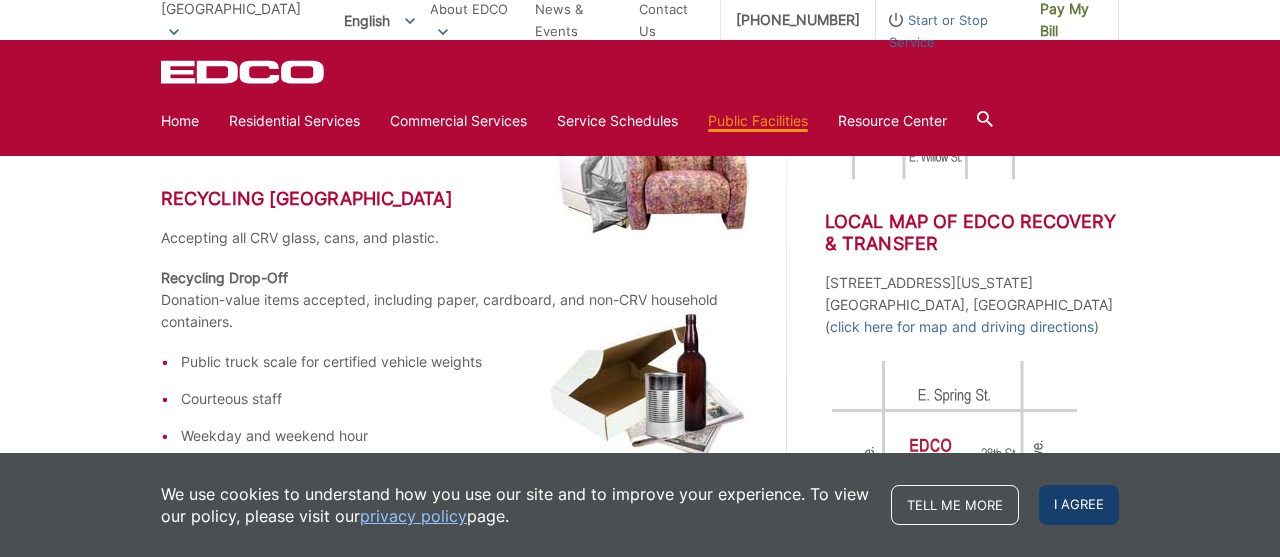 click on "I agree" at bounding box center [1079, 505] 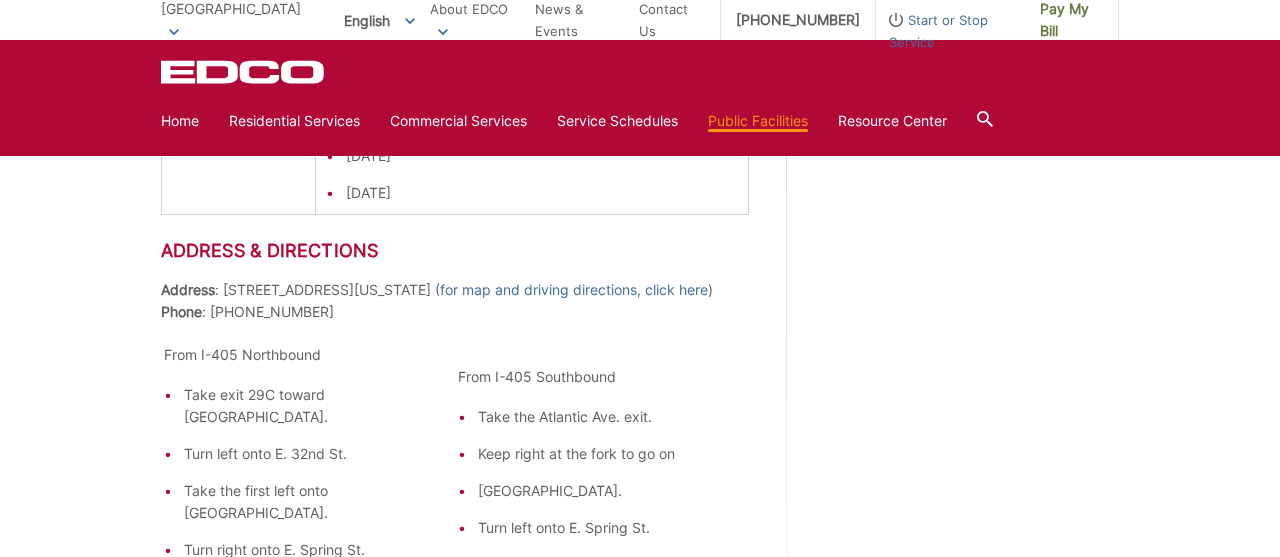 scroll, scrollTop: 2600, scrollLeft: 0, axis: vertical 